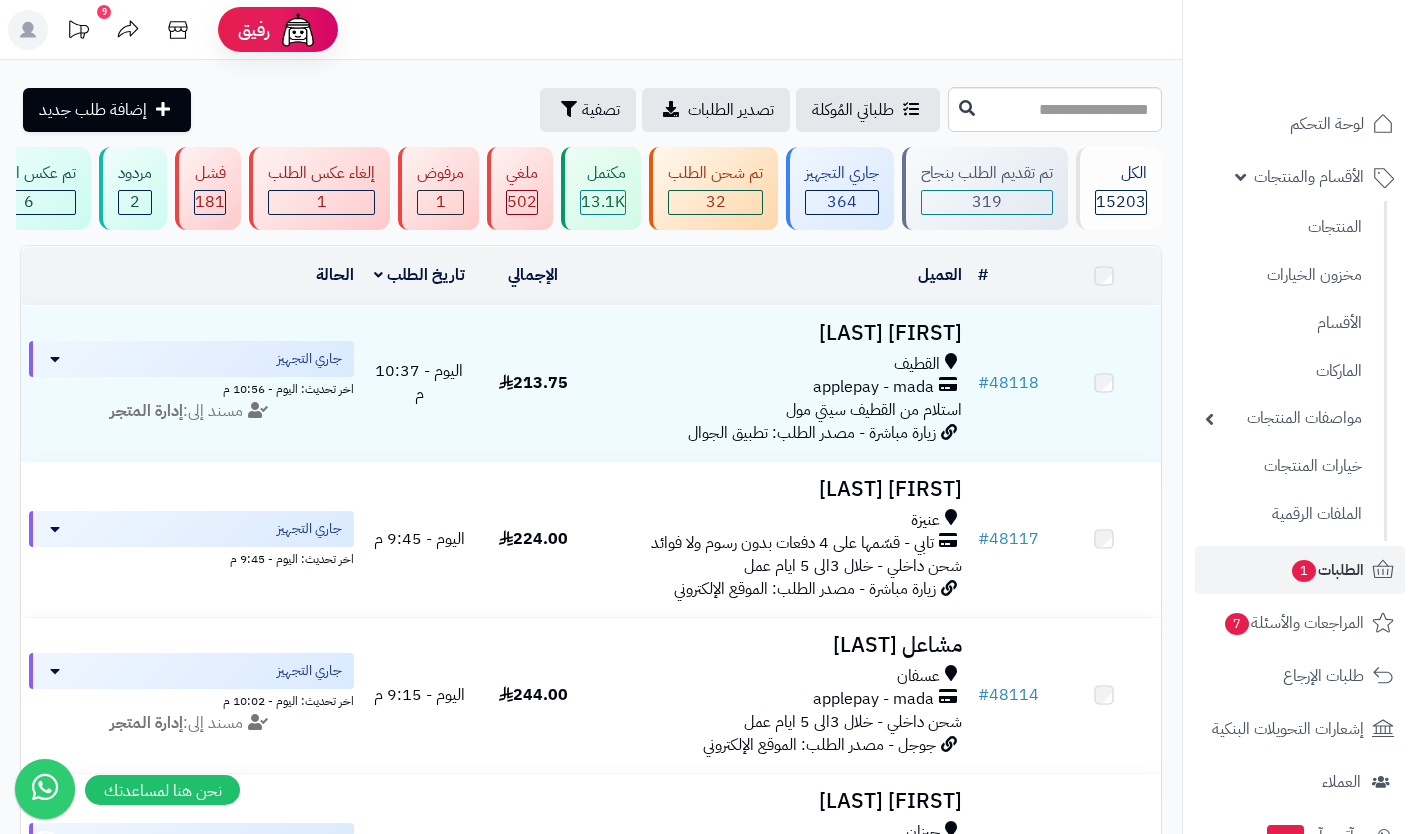 scroll, scrollTop: 0, scrollLeft: 0, axis: both 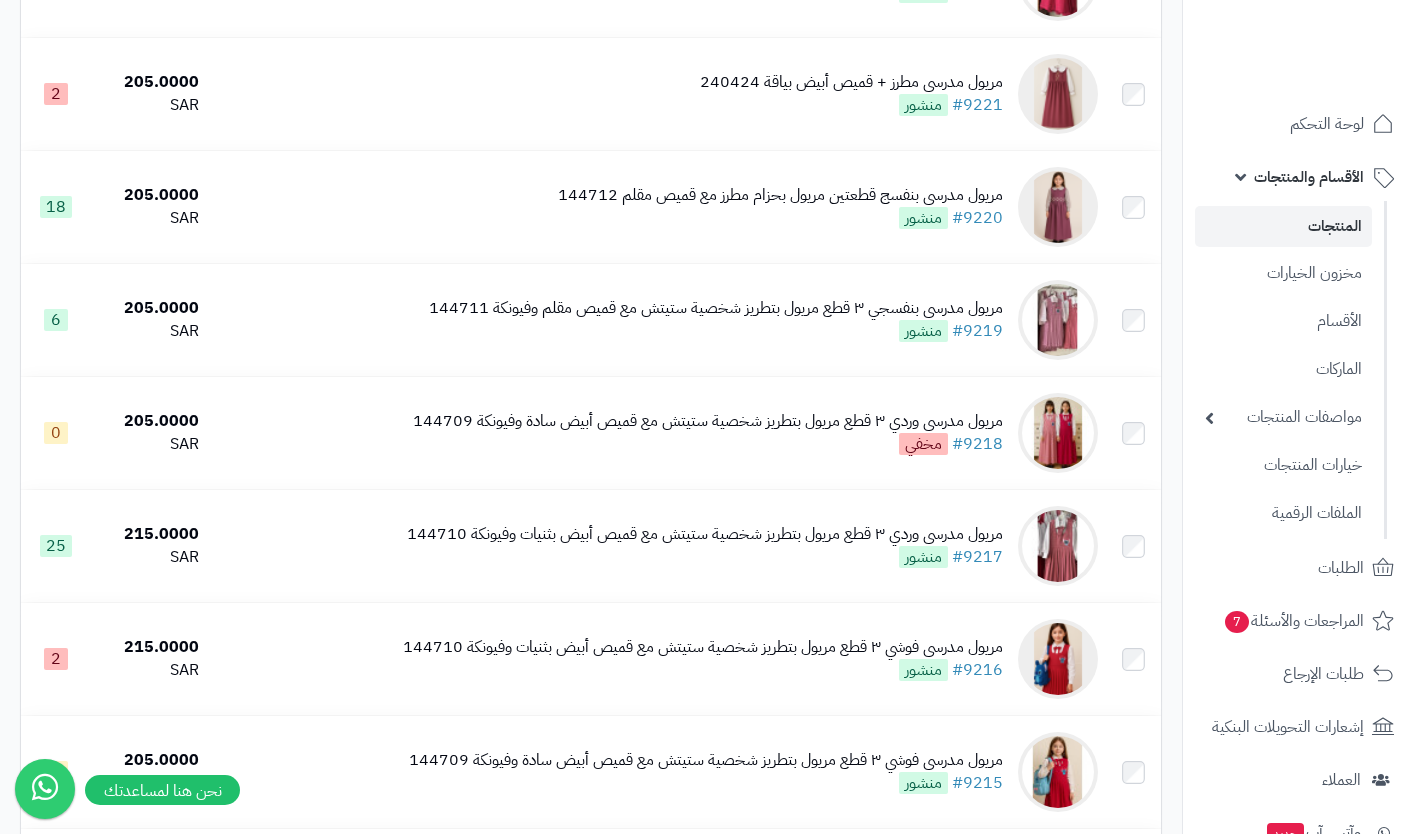 click on "مريول مدرسي بنفسجي ٣ قطع مريول بتطريز شخصية ستيتش مع قميص مقلم وفيونكة 144711
#9219
منشور" at bounding box center (716, 320) 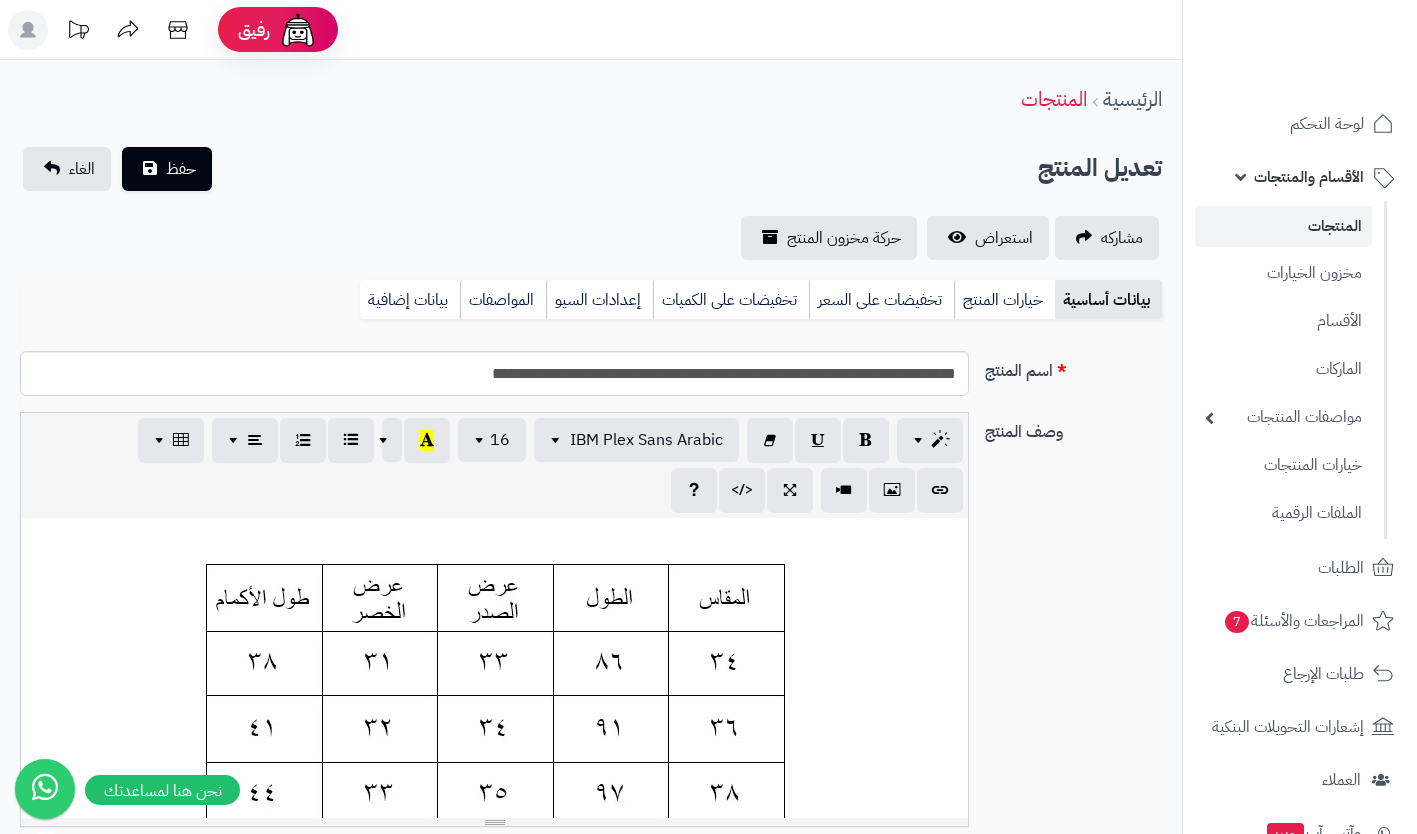 scroll, scrollTop: 0, scrollLeft: 0, axis: both 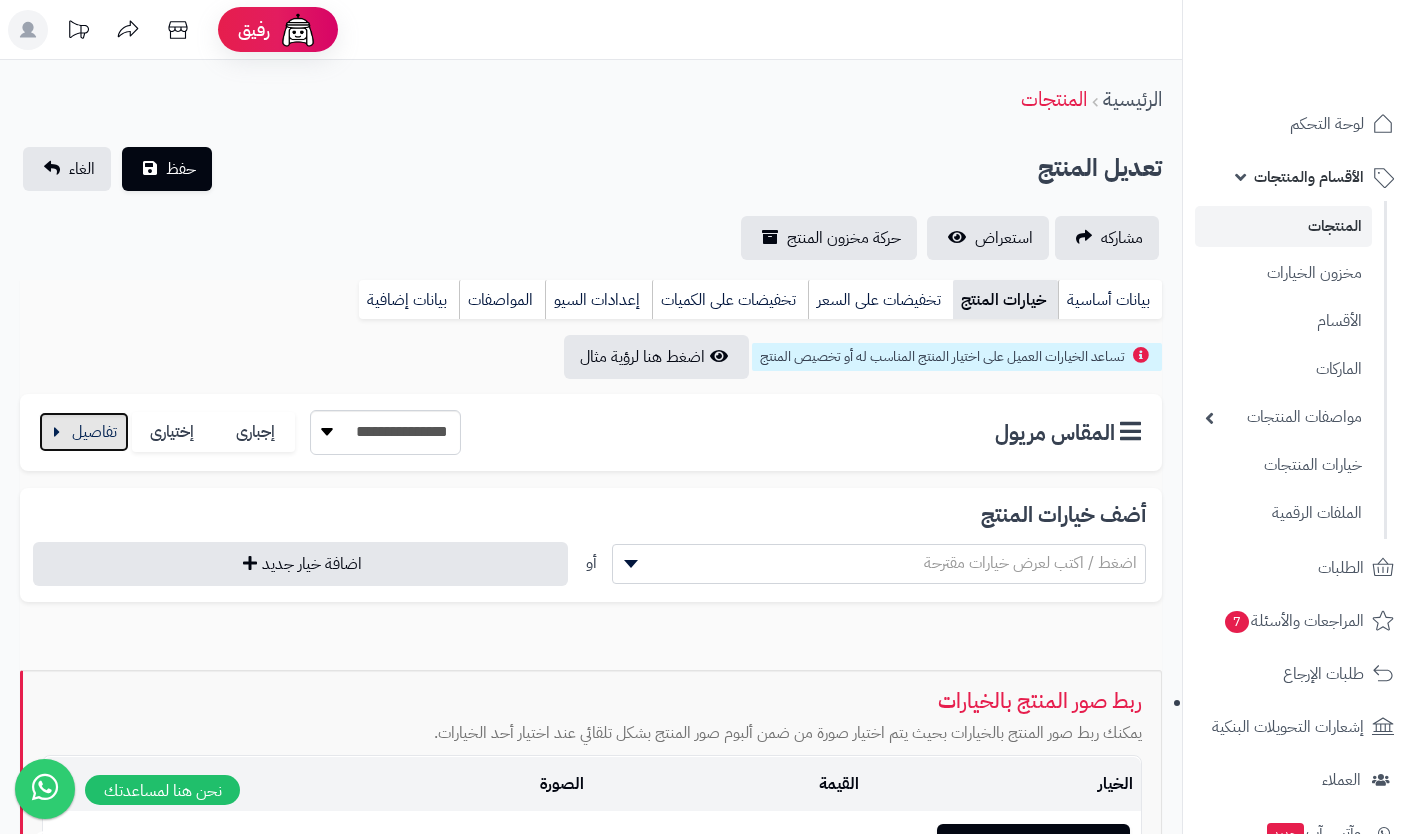 click at bounding box center [84, 432] 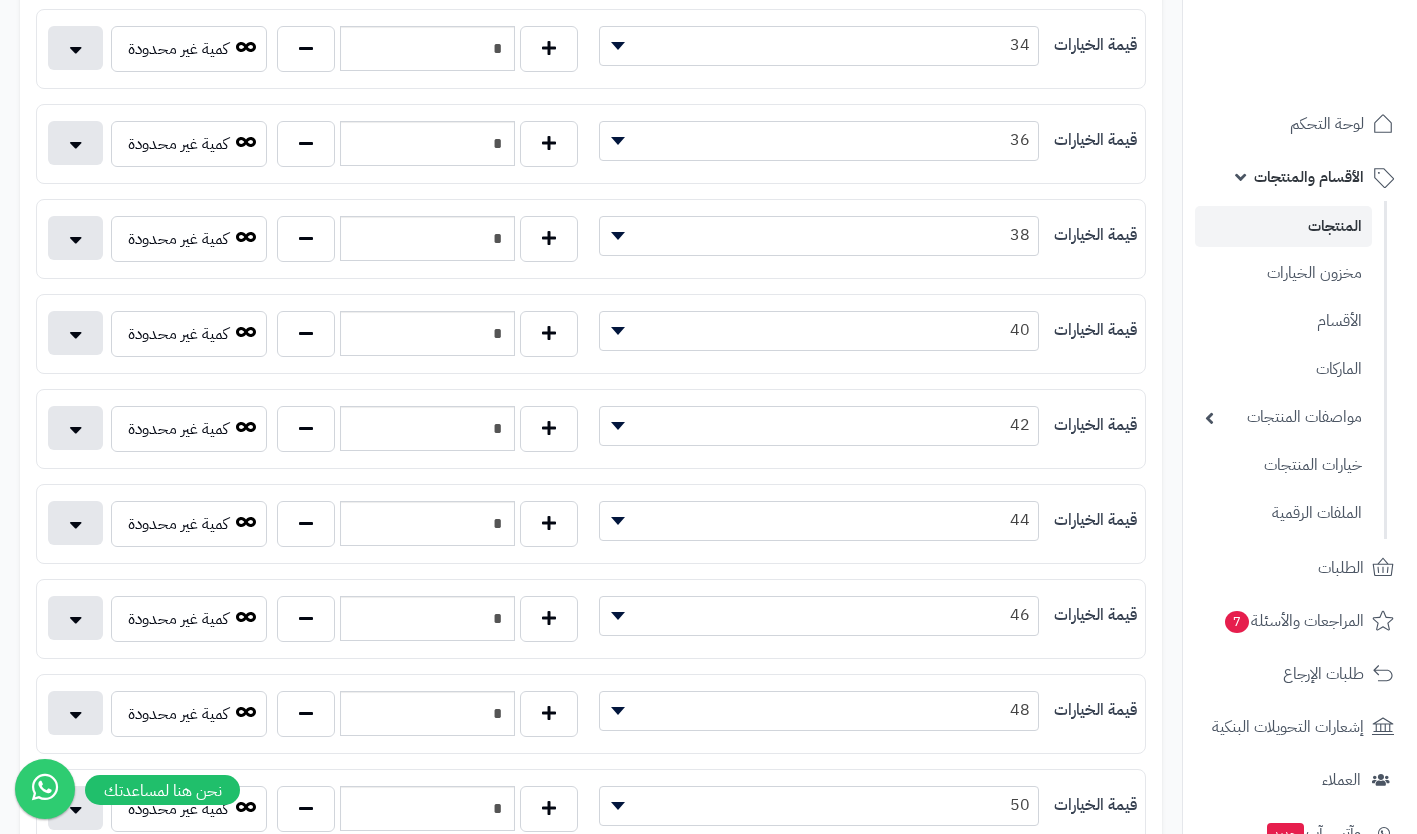 scroll, scrollTop: 463, scrollLeft: 0, axis: vertical 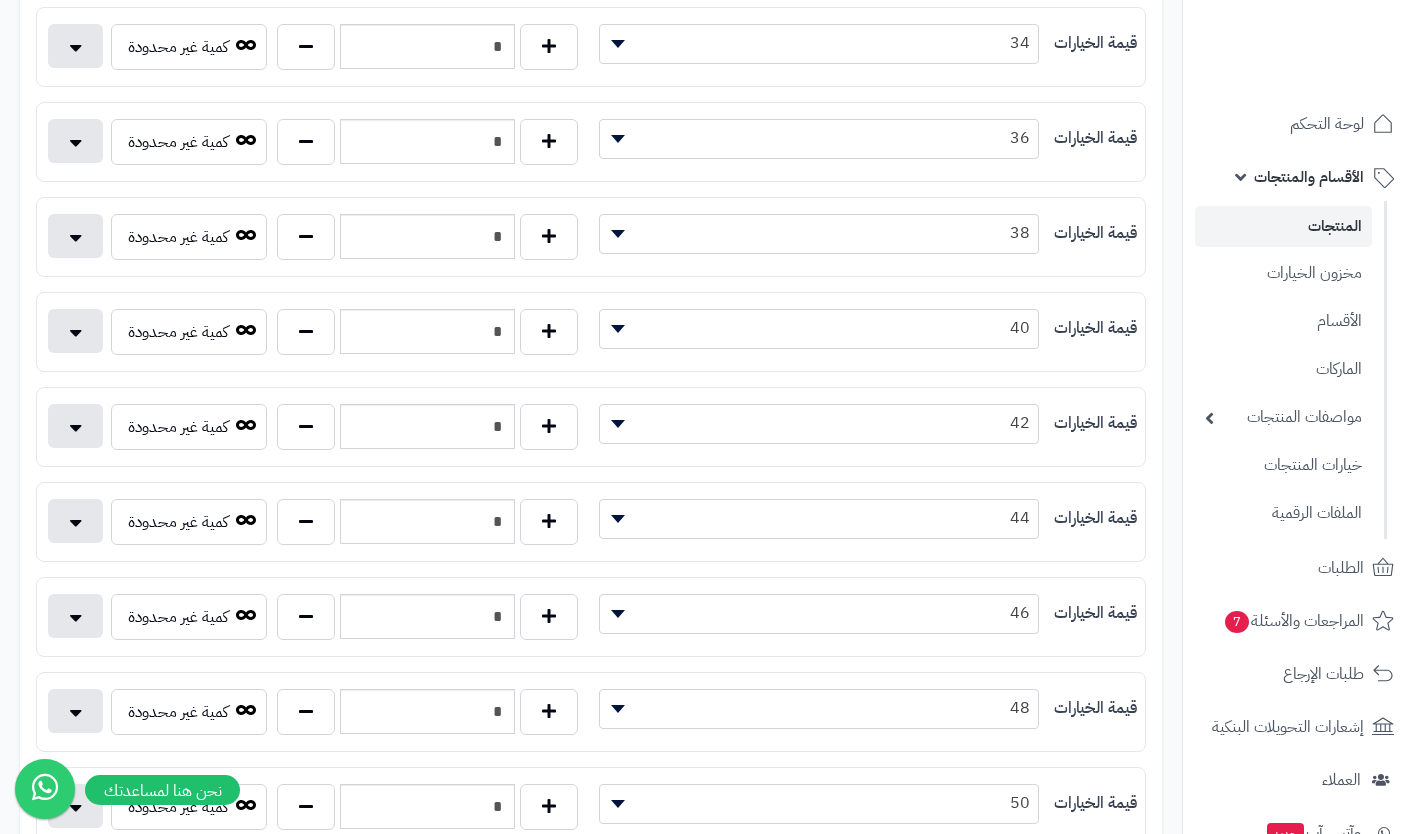 click on "34" at bounding box center (819, 43) 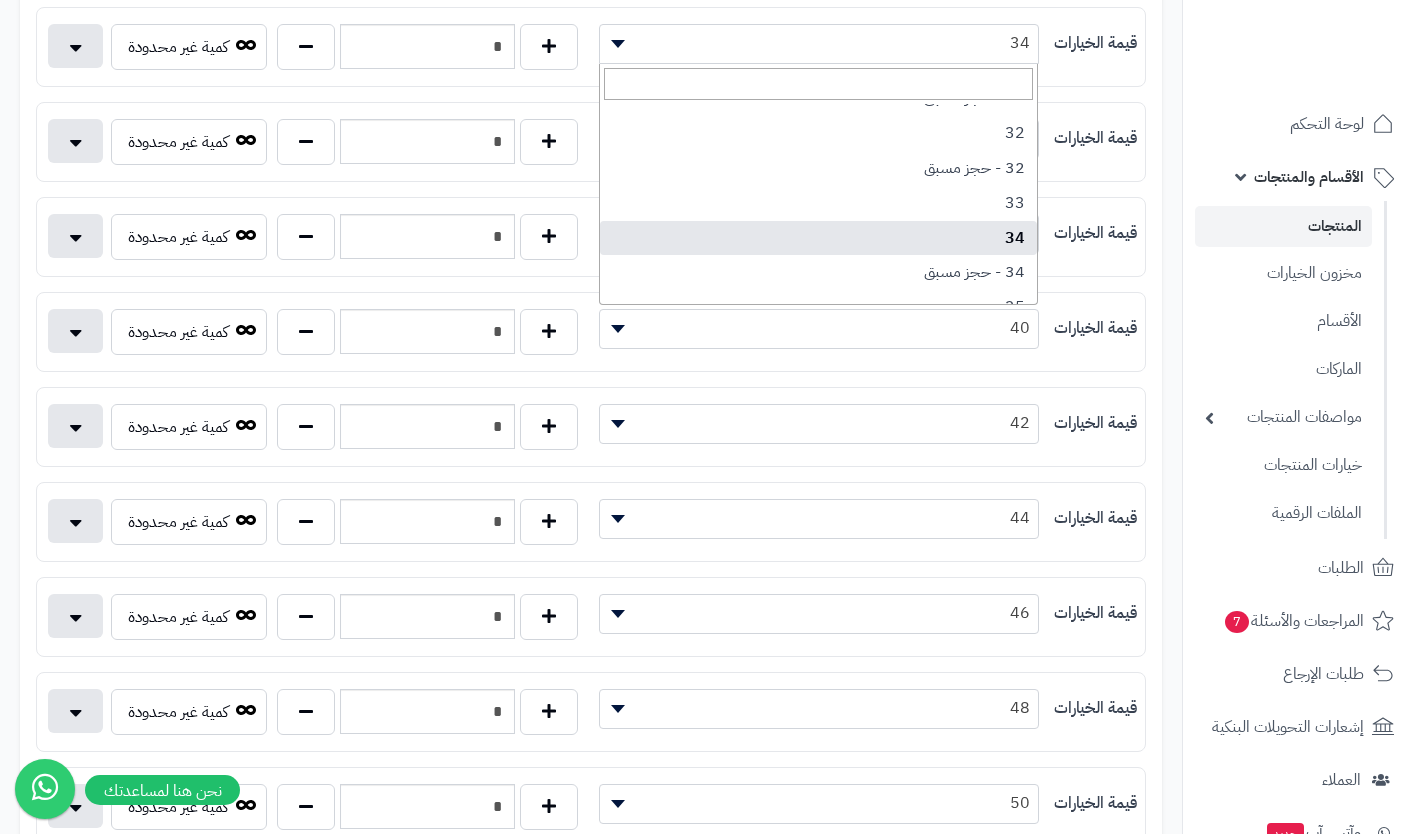 scroll, scrollTop: 81, scrollLeft: 0, axis: vertical 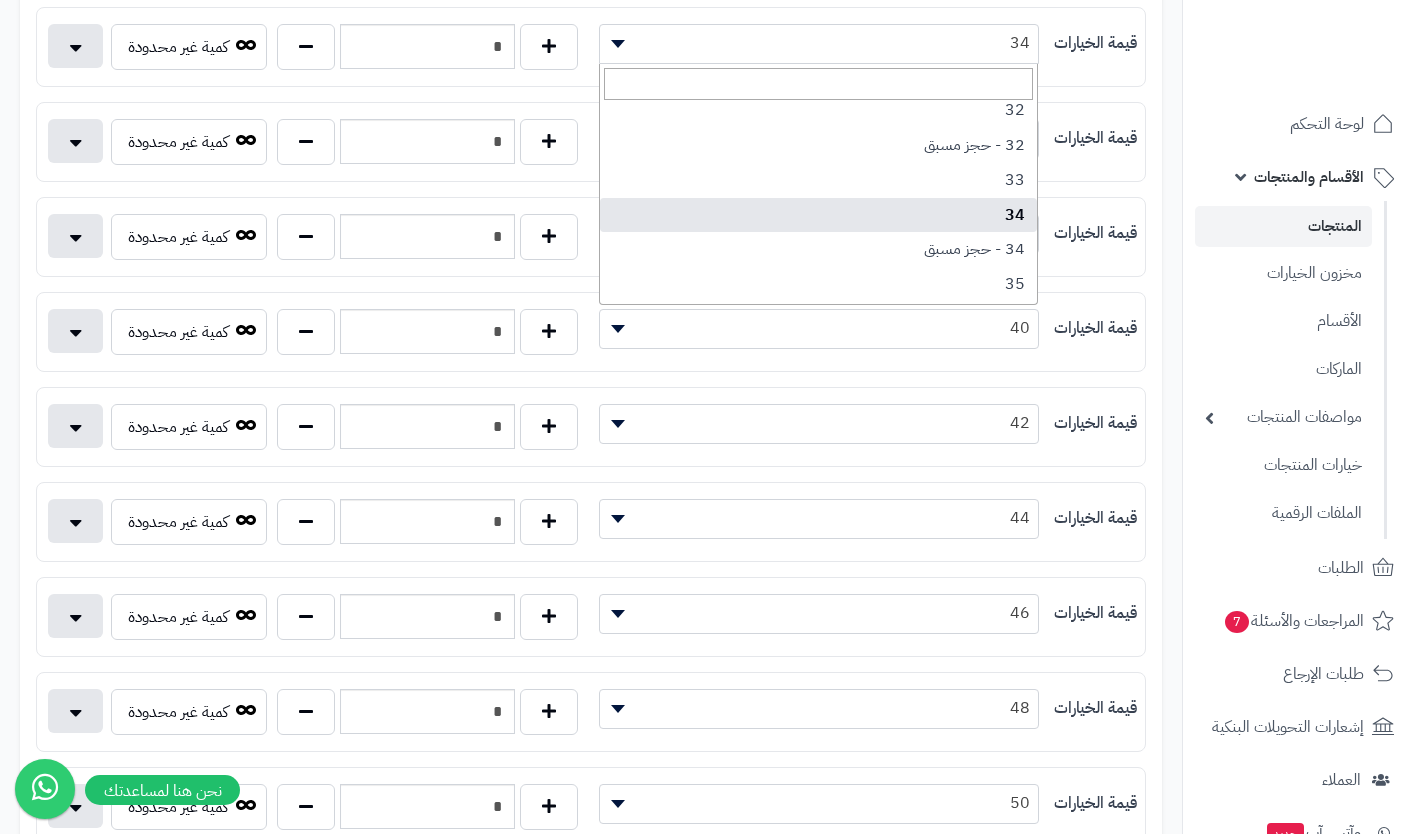 select on "***" 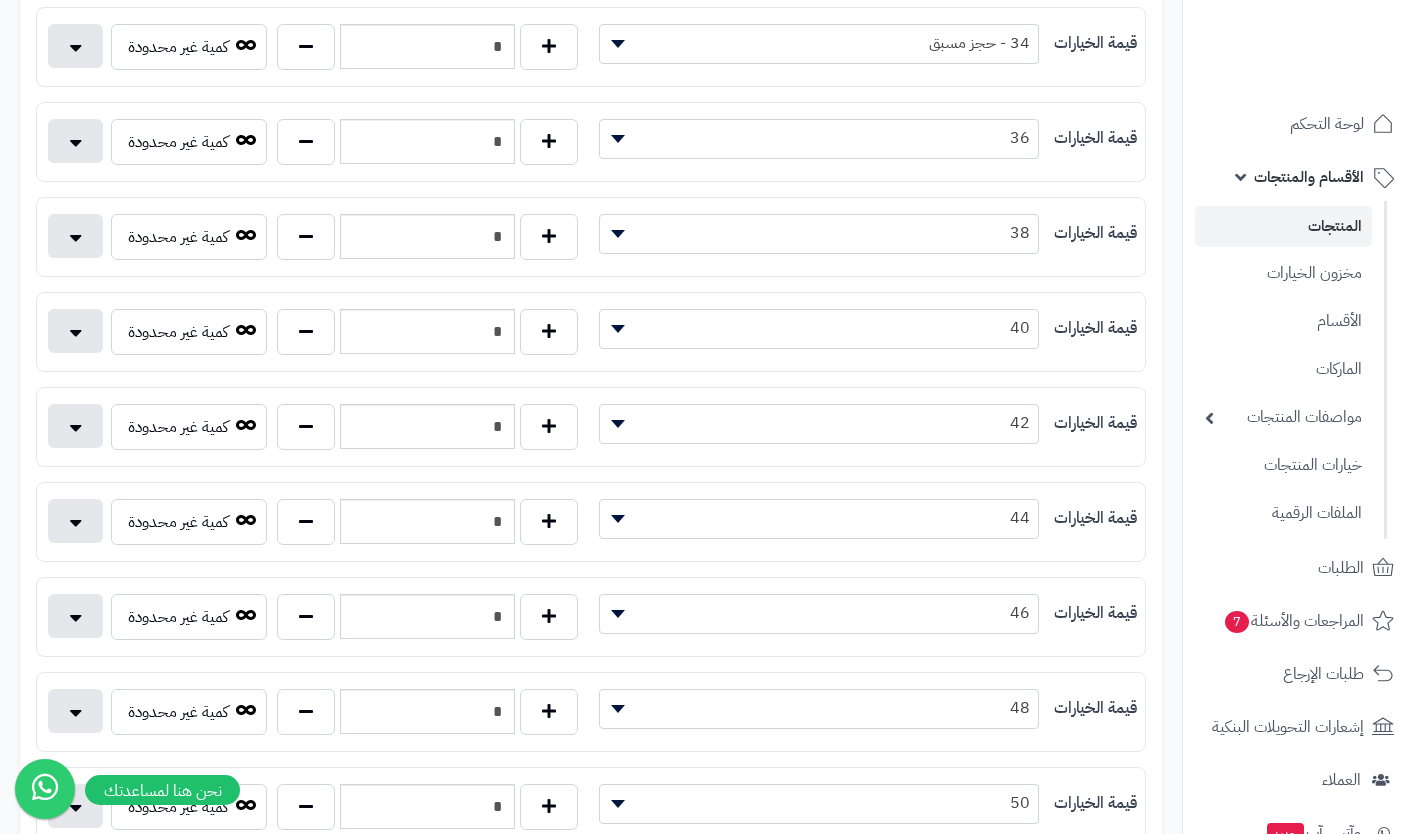 click on "36" at bounding box center (819, 138) 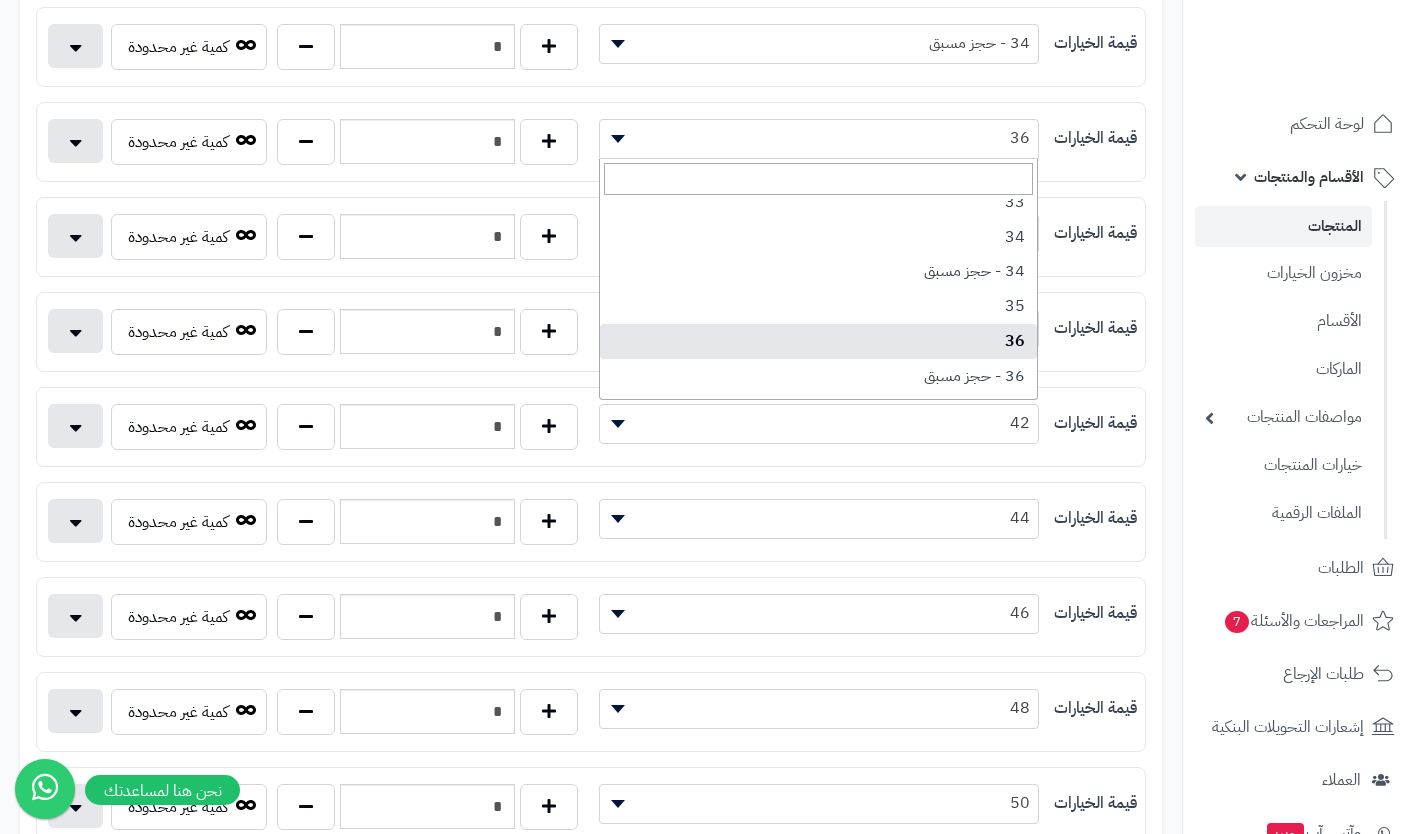 scroll, scrollTop: 163, scrollLeft: 0, axis: vertical 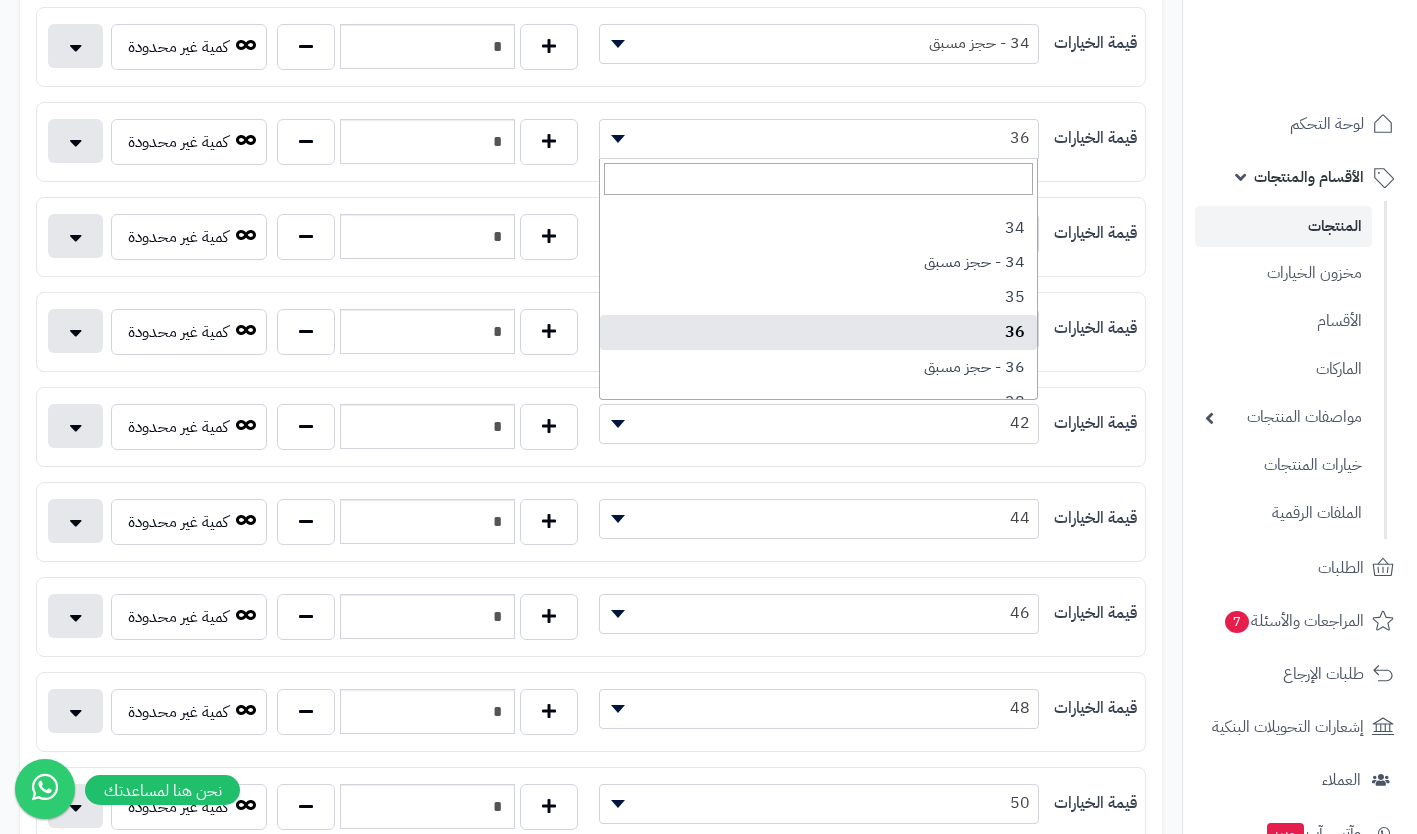 select on "***" 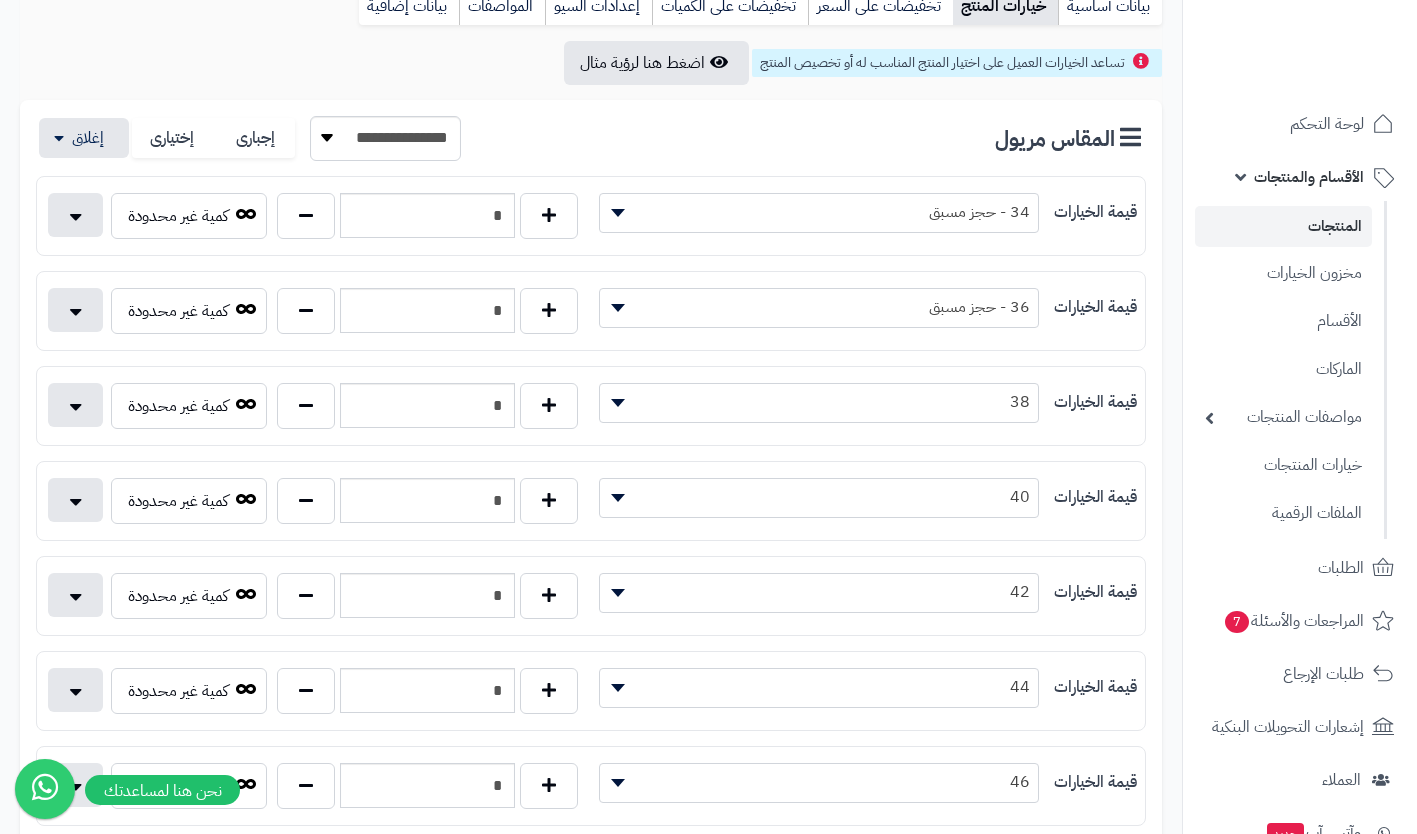 scroll, scrollTop: 0, scrollLeft: 0, axis: both 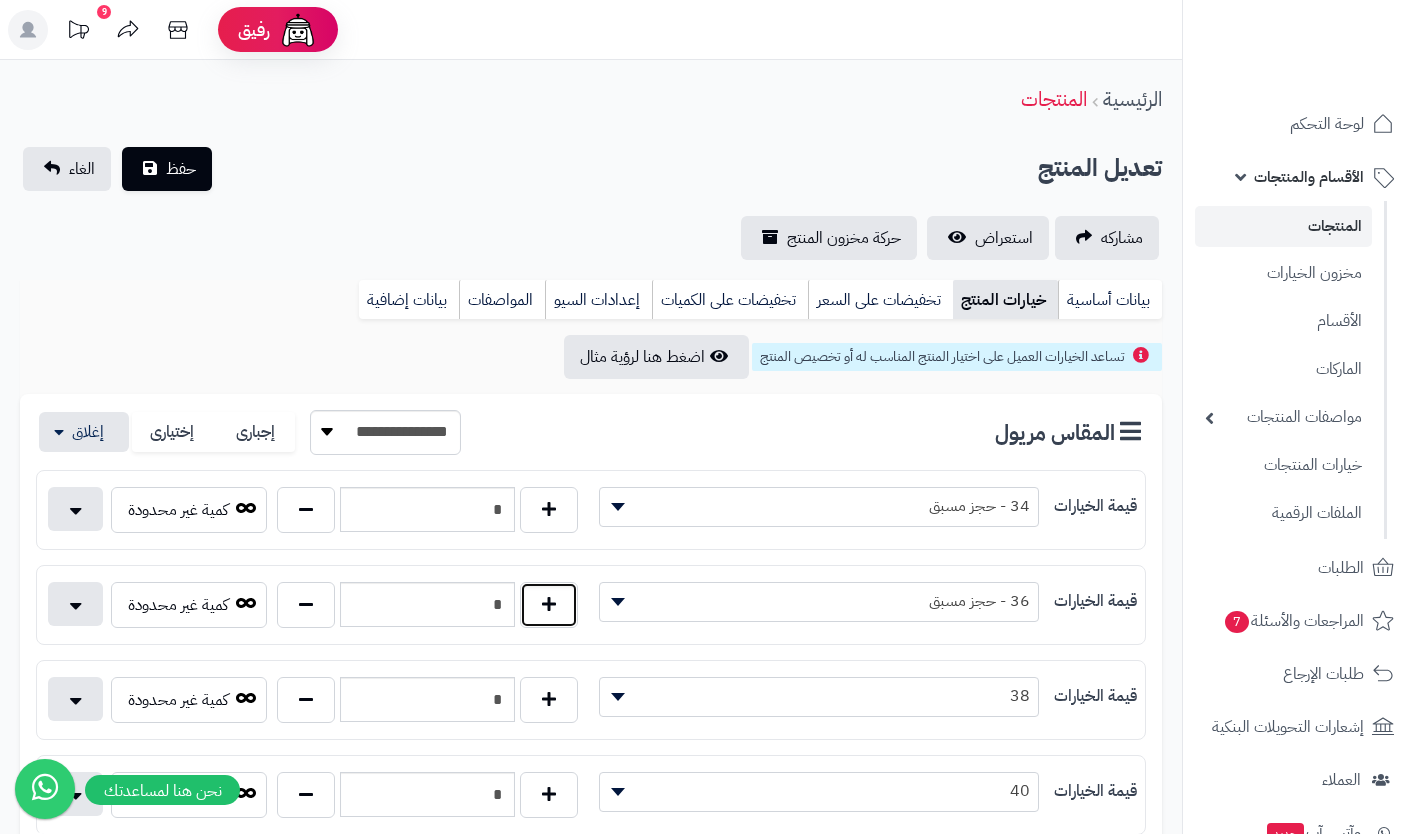 click at bounding box center (549, 605) 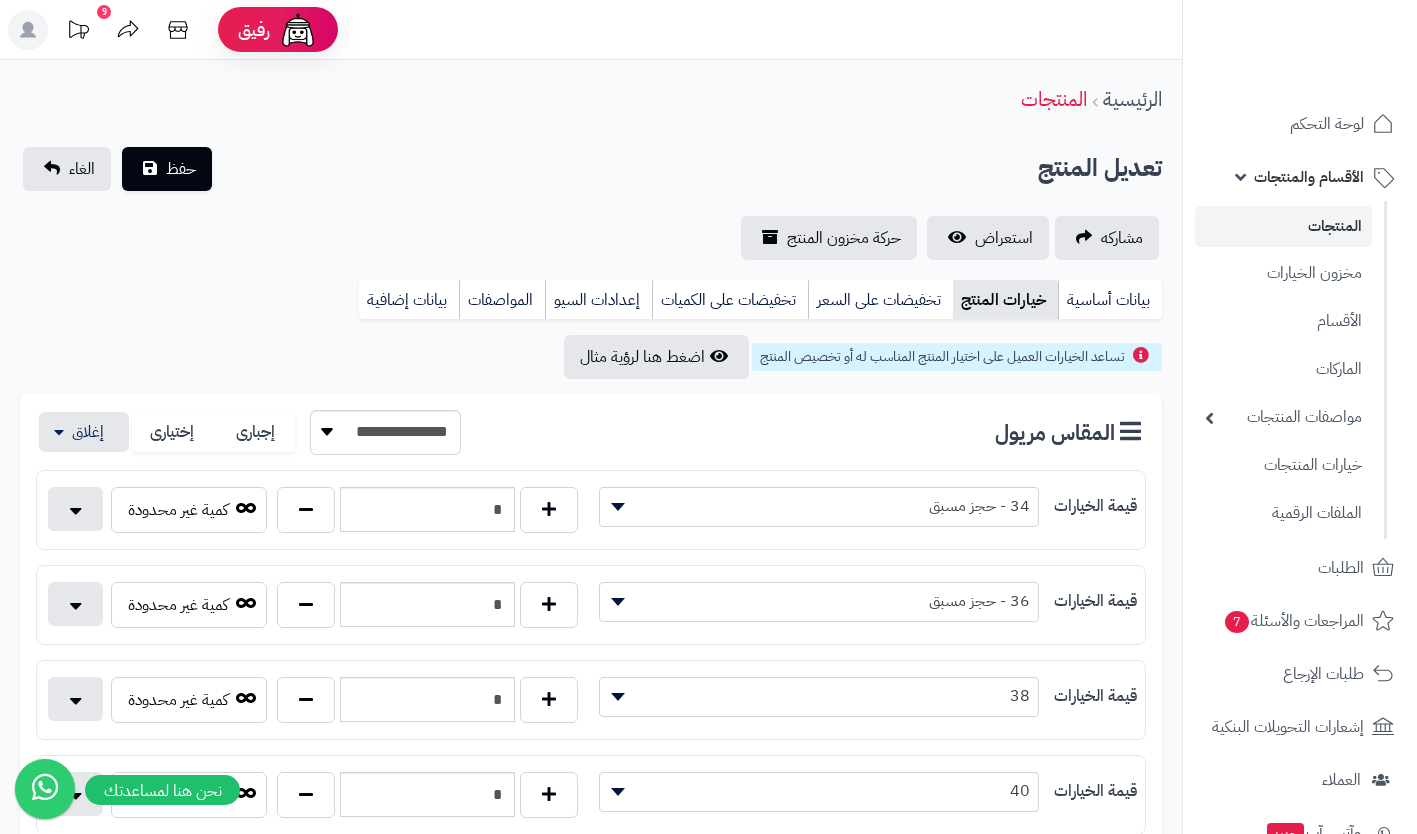 click at bounding box center [549, 605] 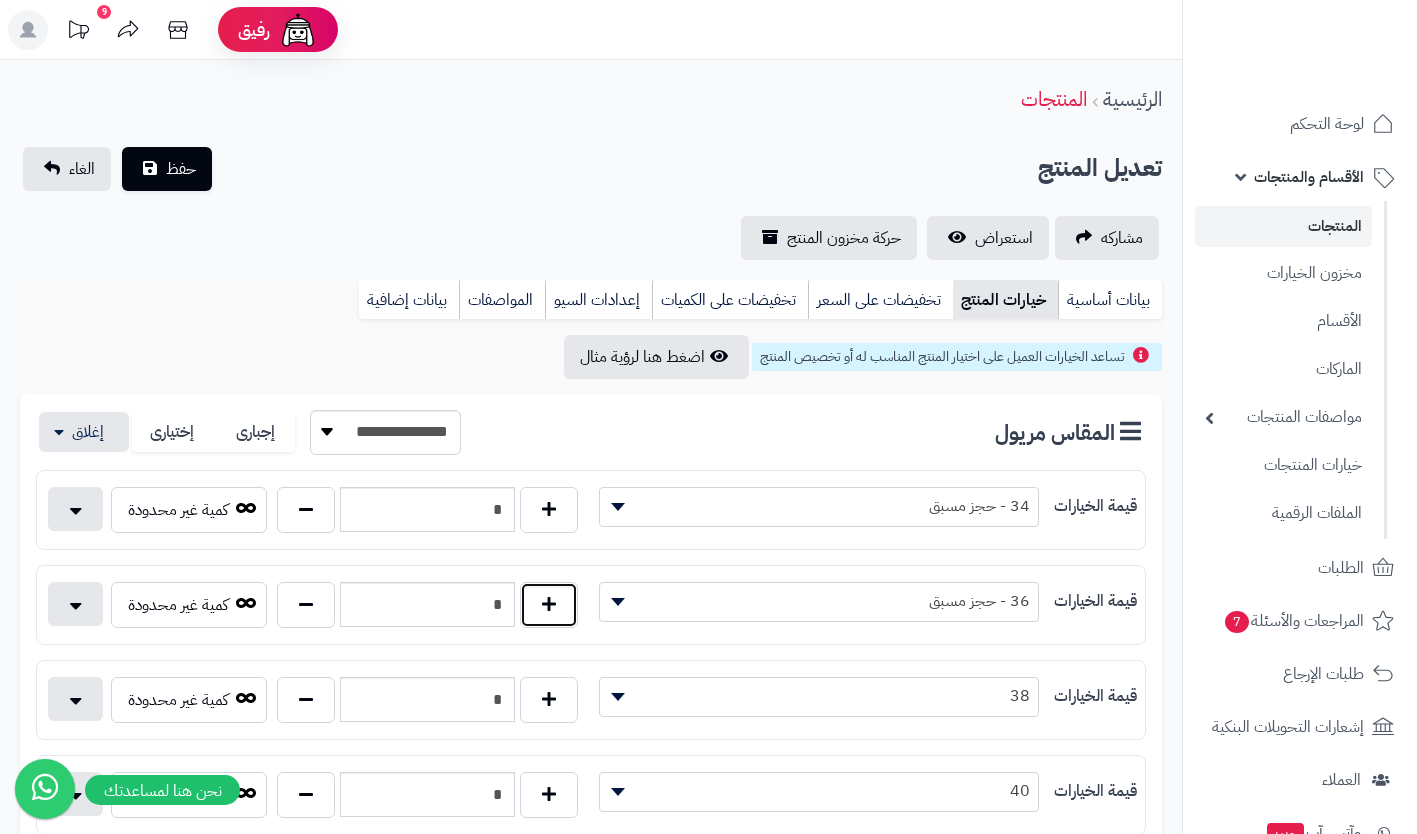 click at bounding box center (549, 605) 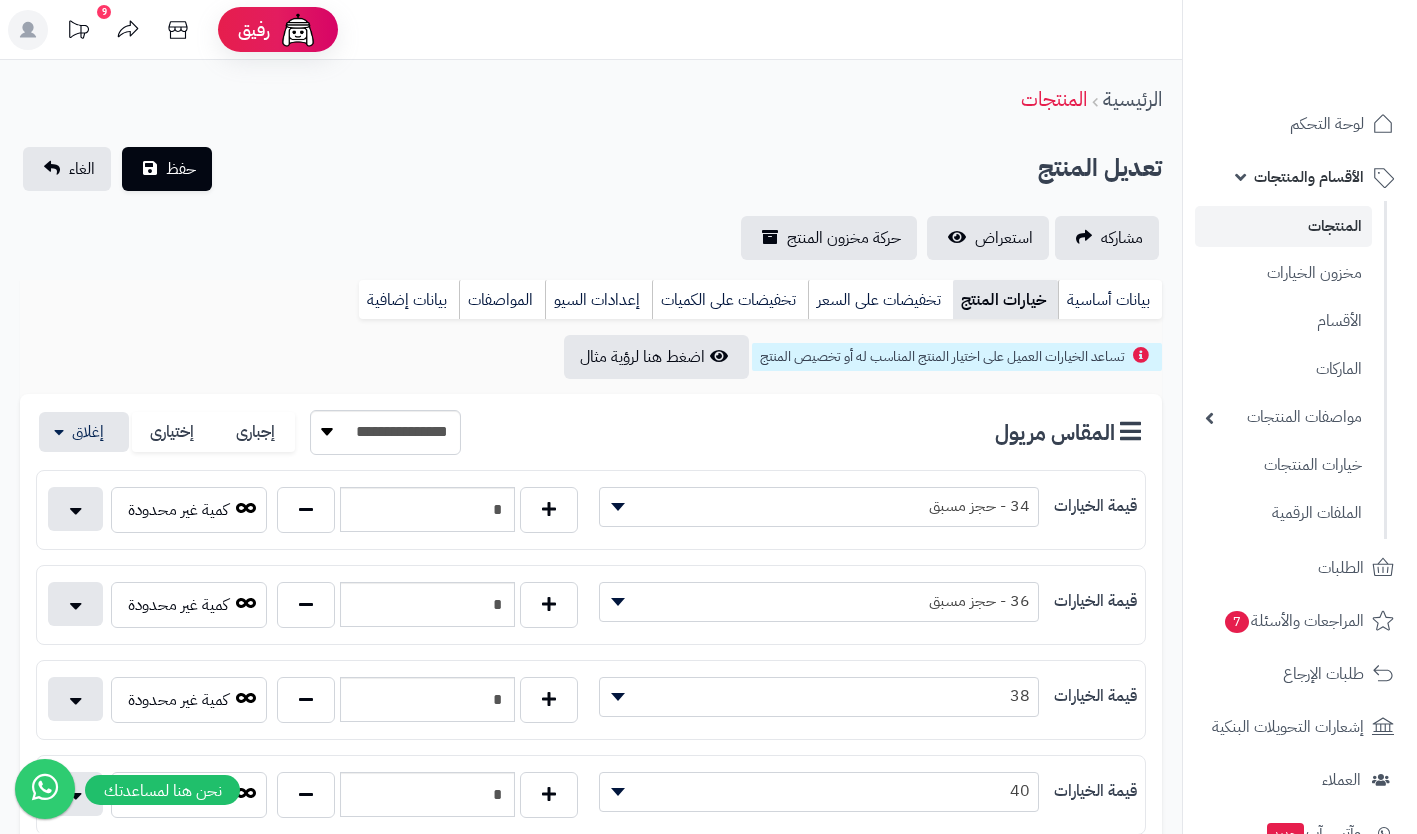 type on "*" 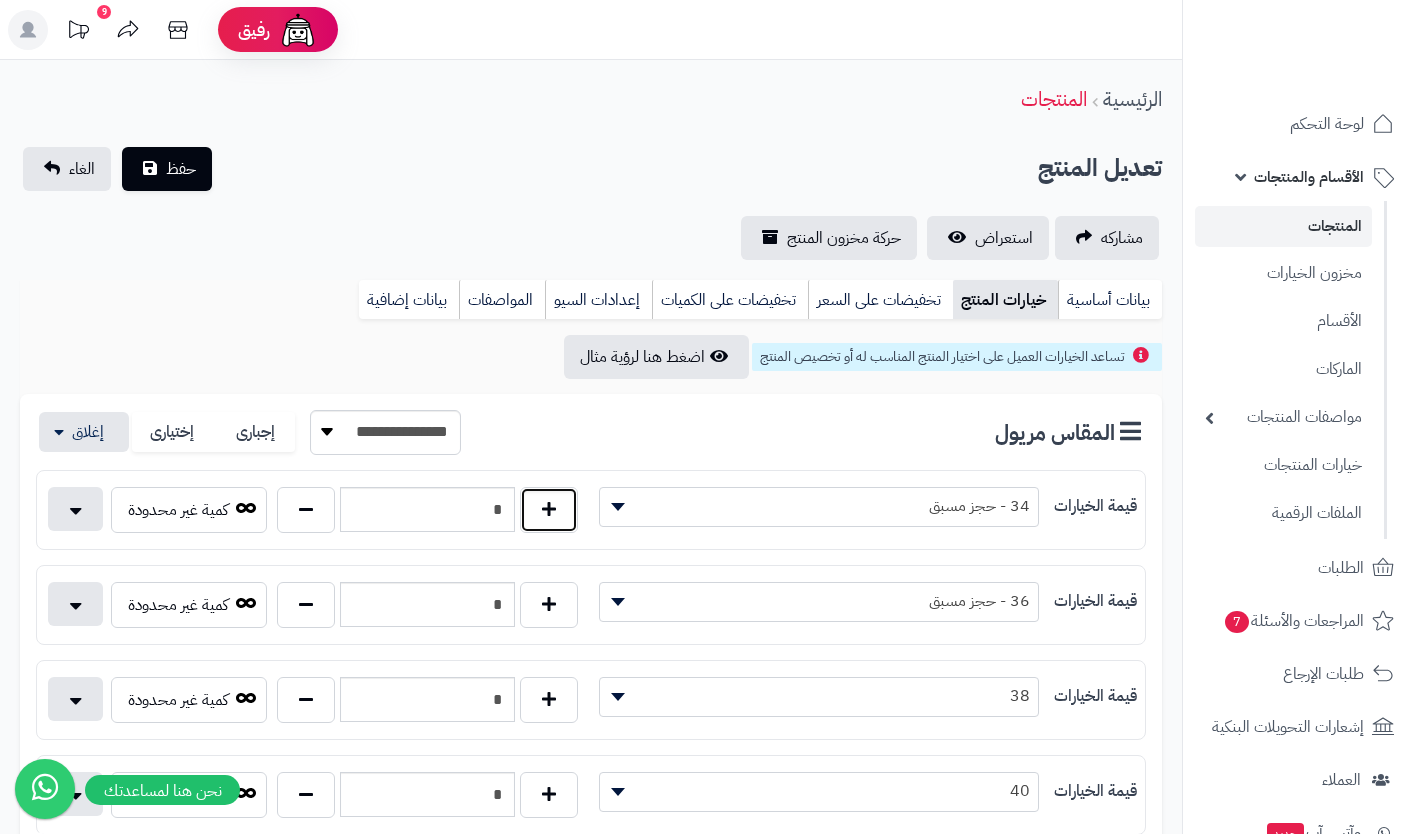 click at bounding box center [549, 510] 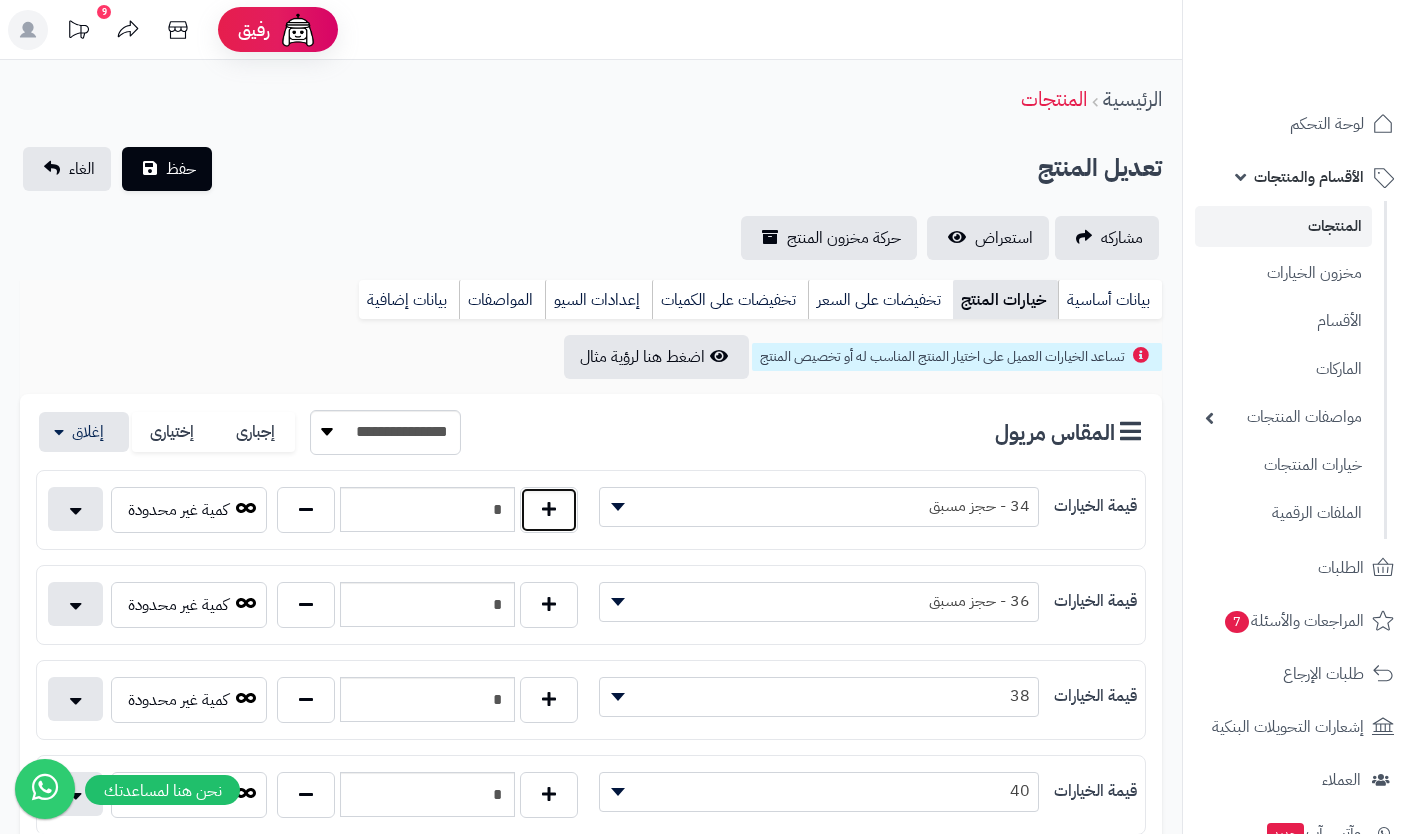 click at bounding box center [549, 510] 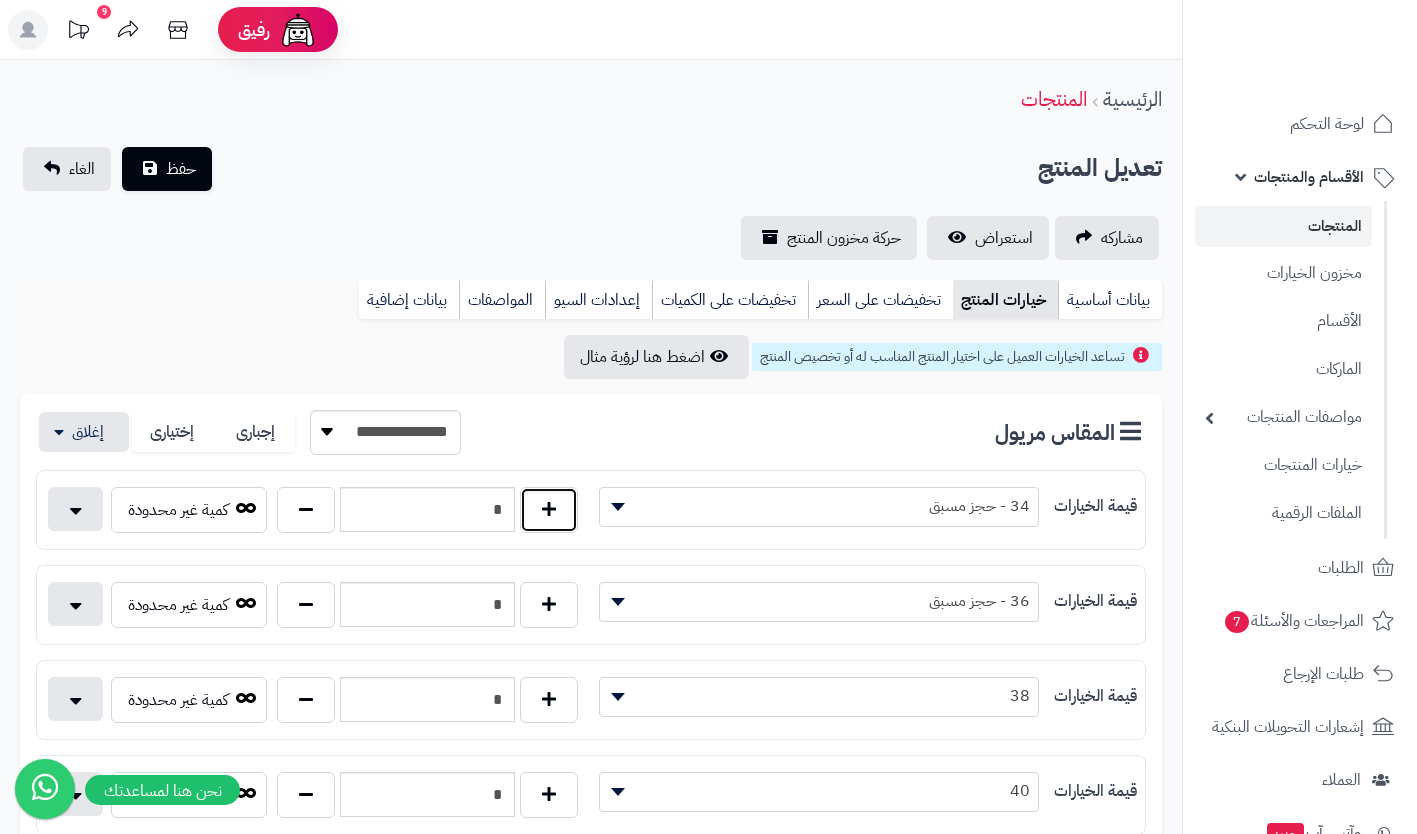 click at bounding box center [549, 510] 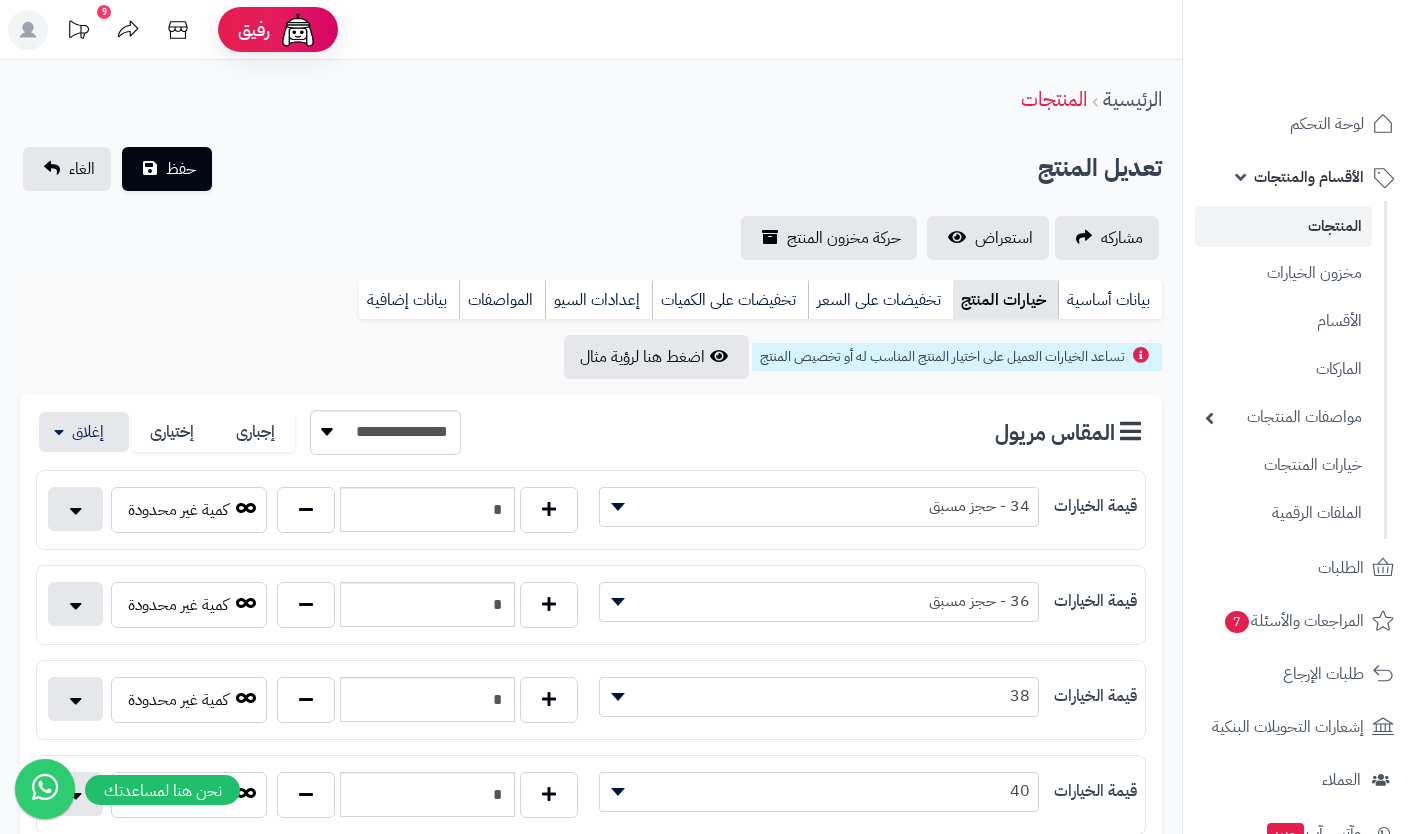 type on "*" 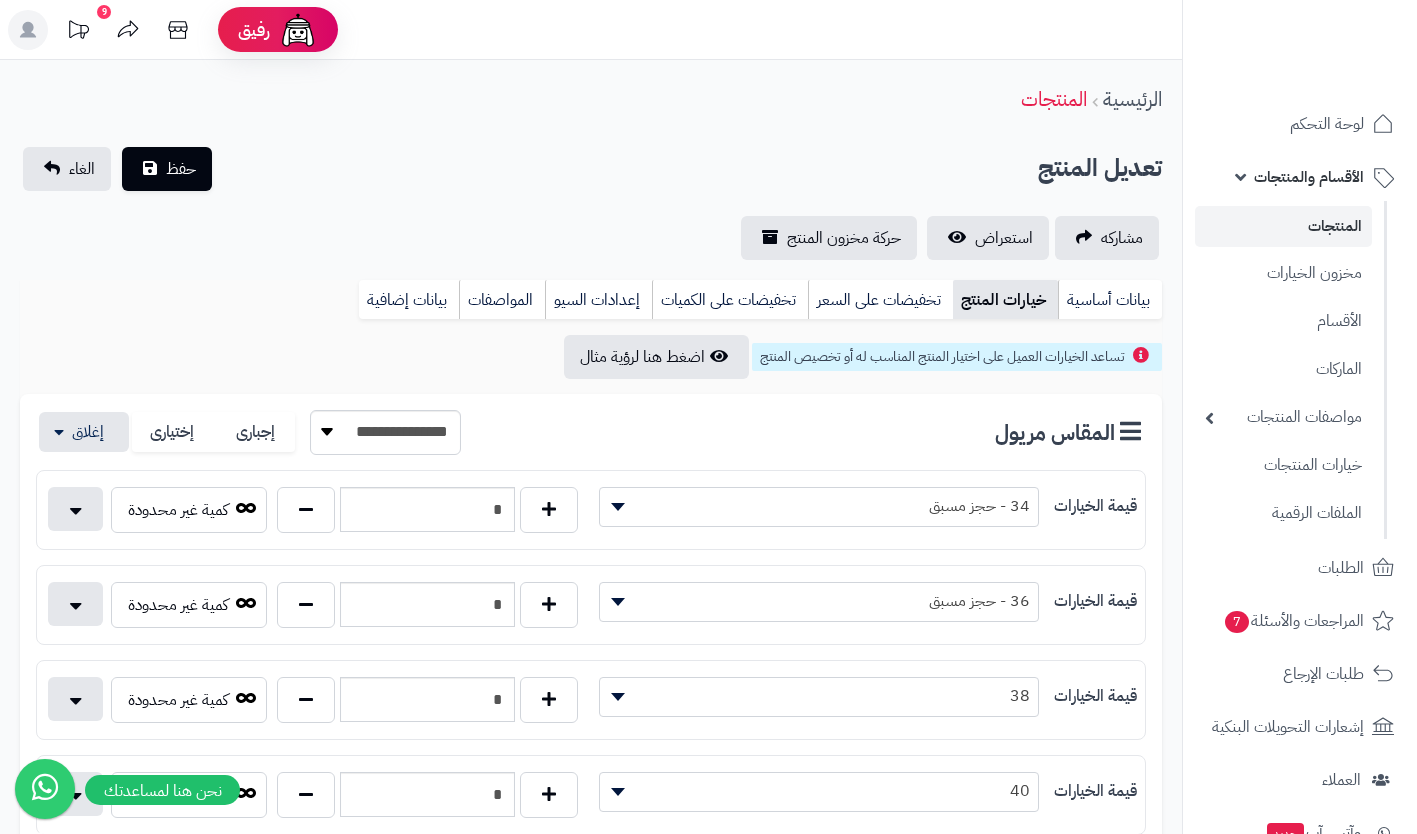 click on "حفظ" at bounding box center [181, 169] 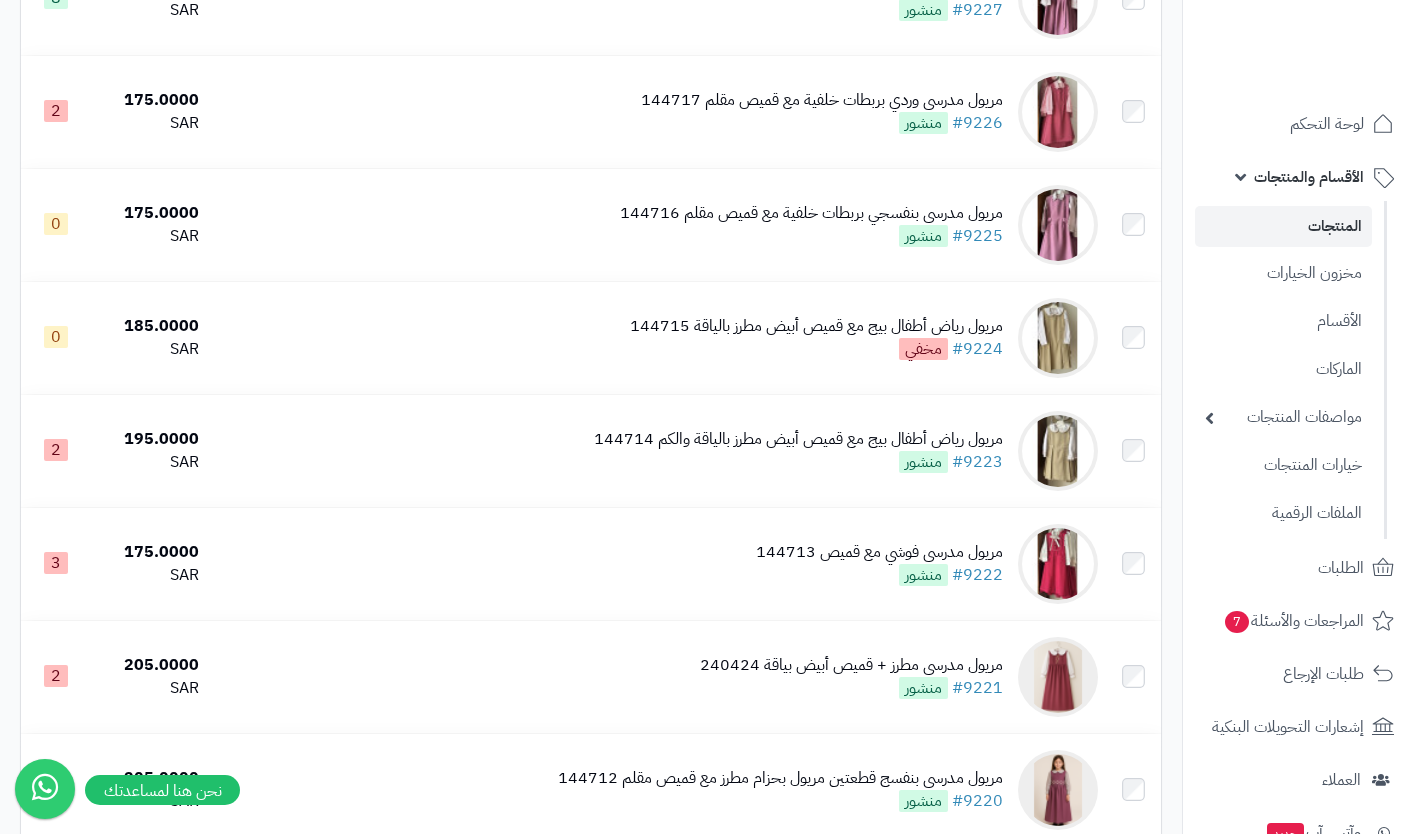 scroll, scrollTop: 1060, scrollLeft: 0, axis: vertical 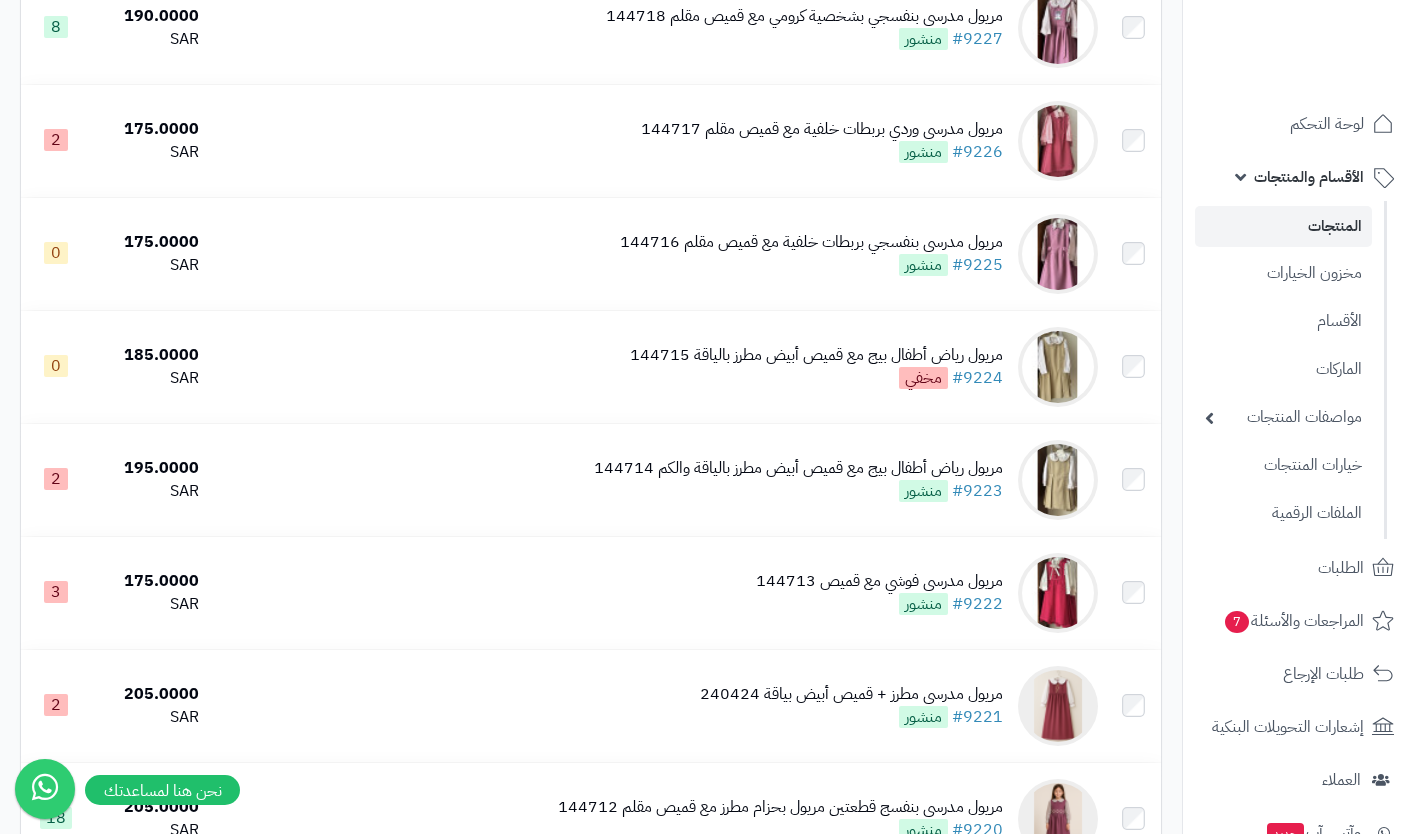 click on "مريول مدرسي بنفسجي بربطات خلفية مع قميص مقلم 144716
#9225
منشور" at bounding box center (811, 254) 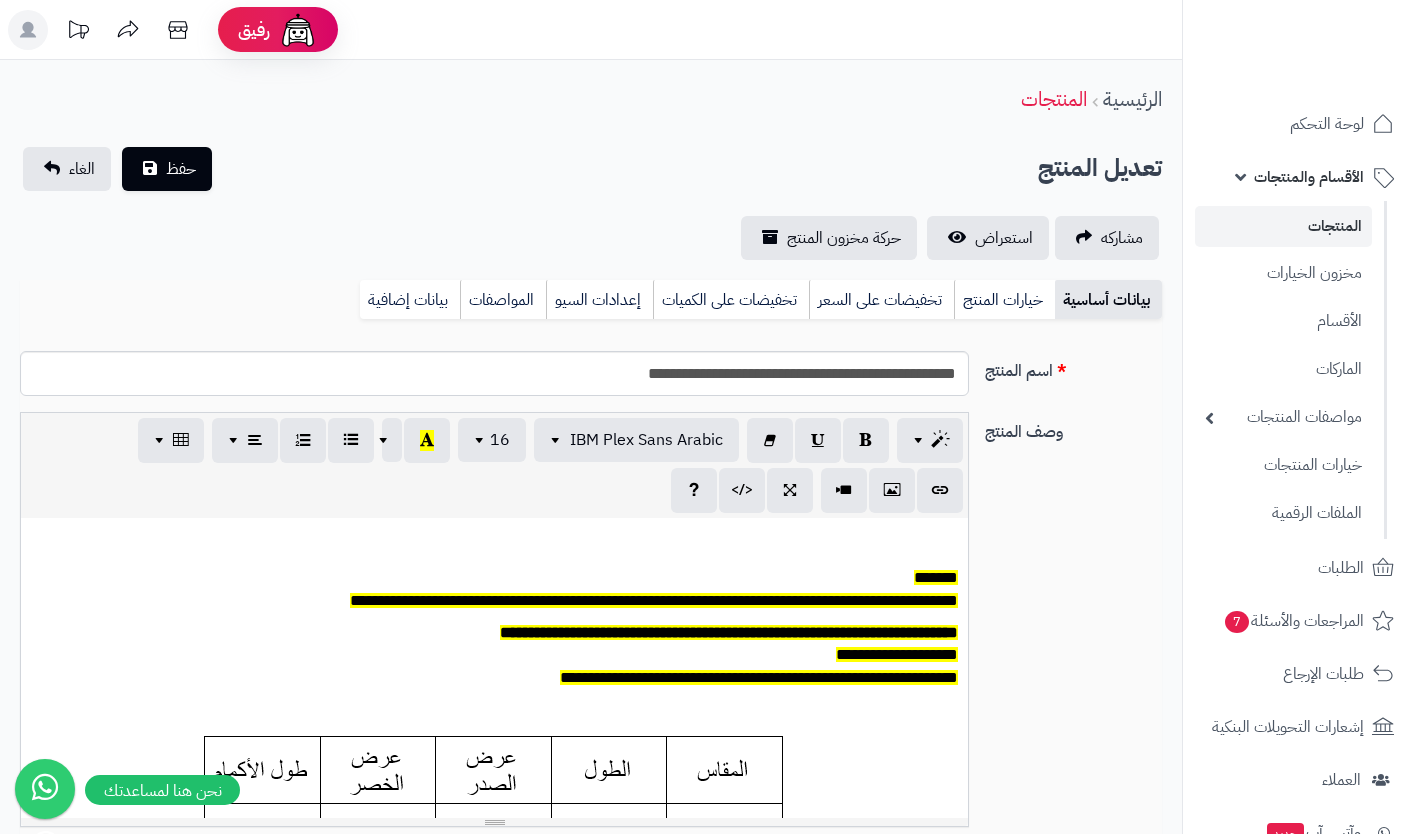 click on "خيارات المنتج" at bounding box center (1004, 300) 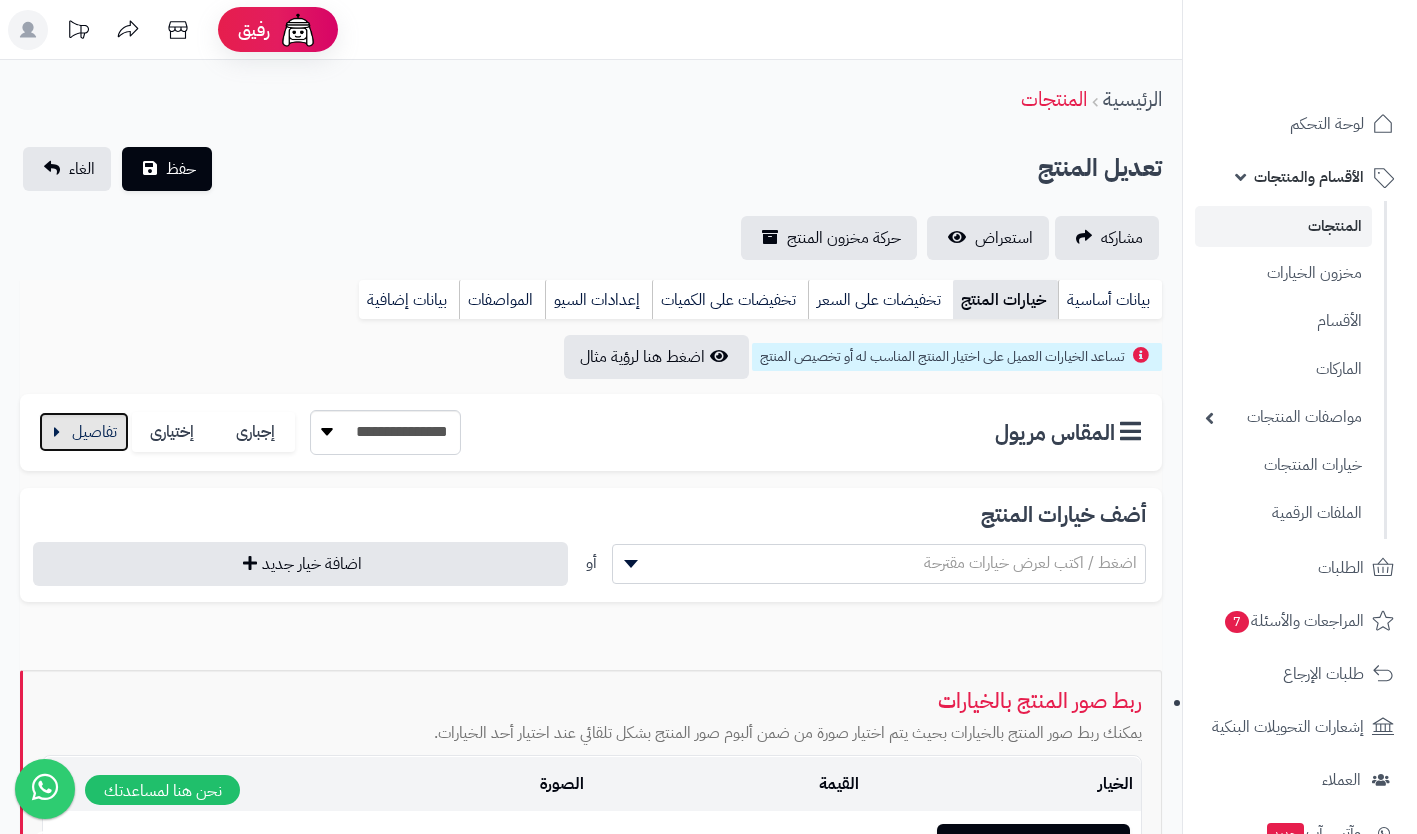 click at bounding box center [84, 432] 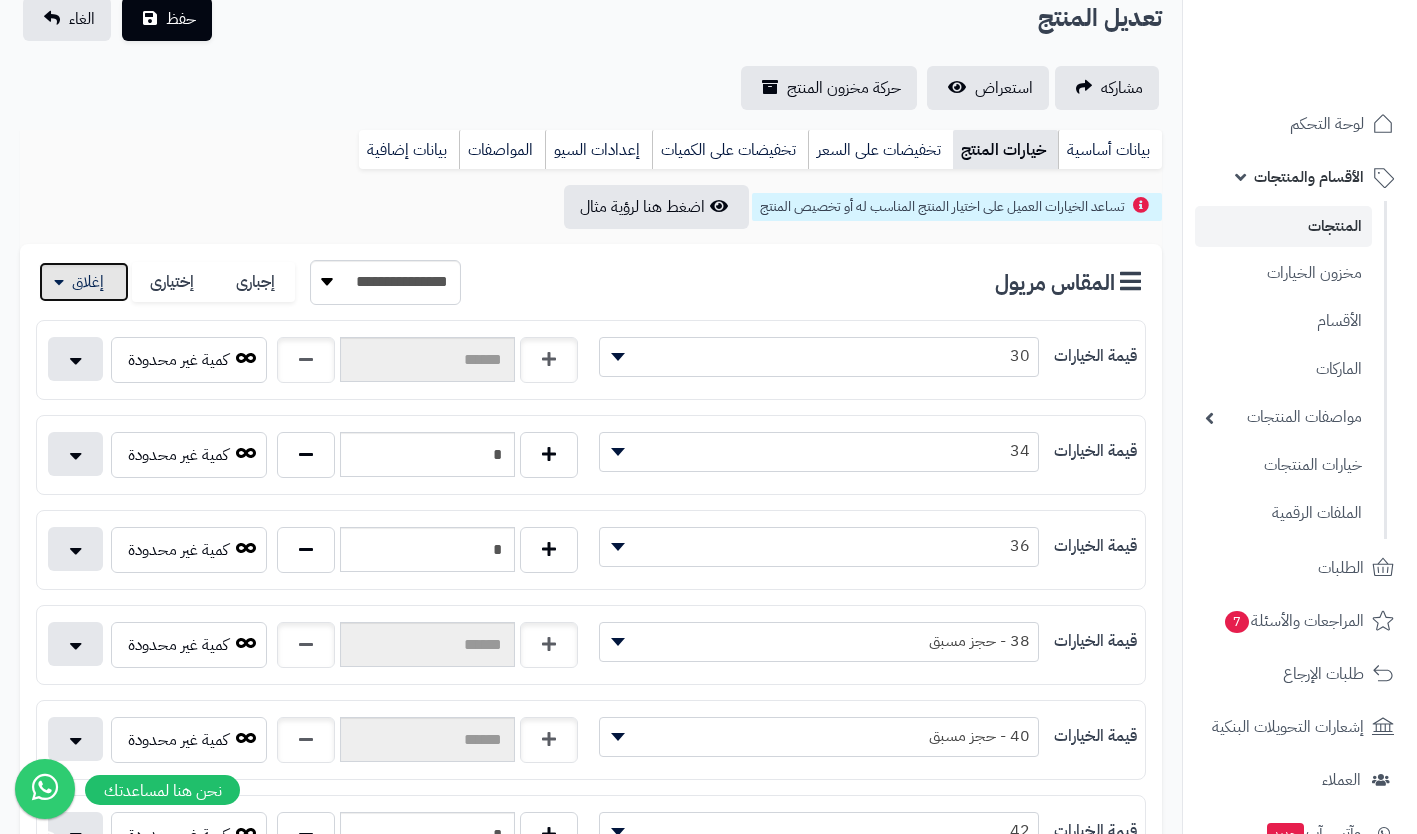 scroll, scrollTop: 131, scrollLeft: 0, axis: vertical 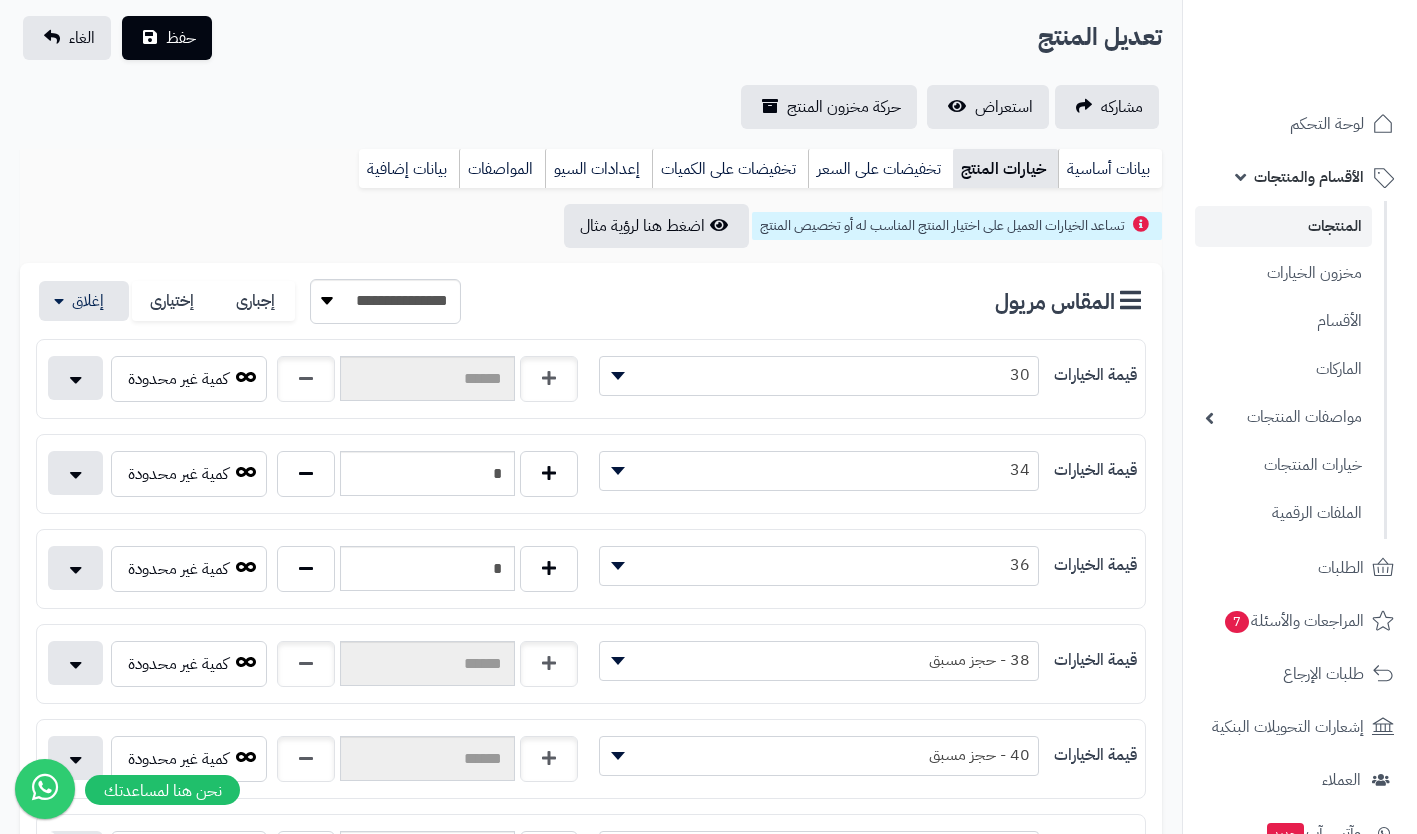 click on "المنتجات" at bounding box center [1283, 226] 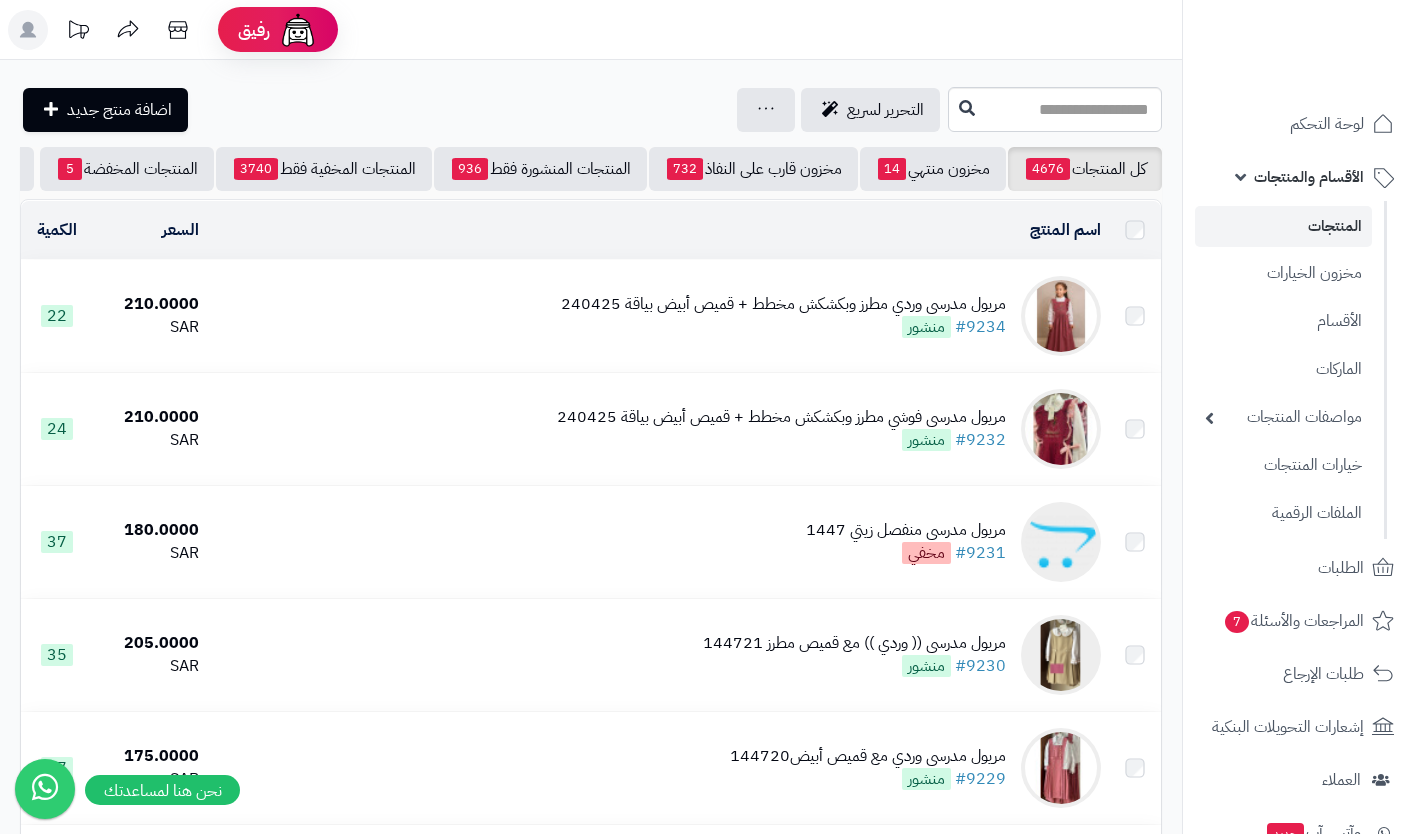 scroll, scrollTop: 0, scrollLeft: 0, axis: both 